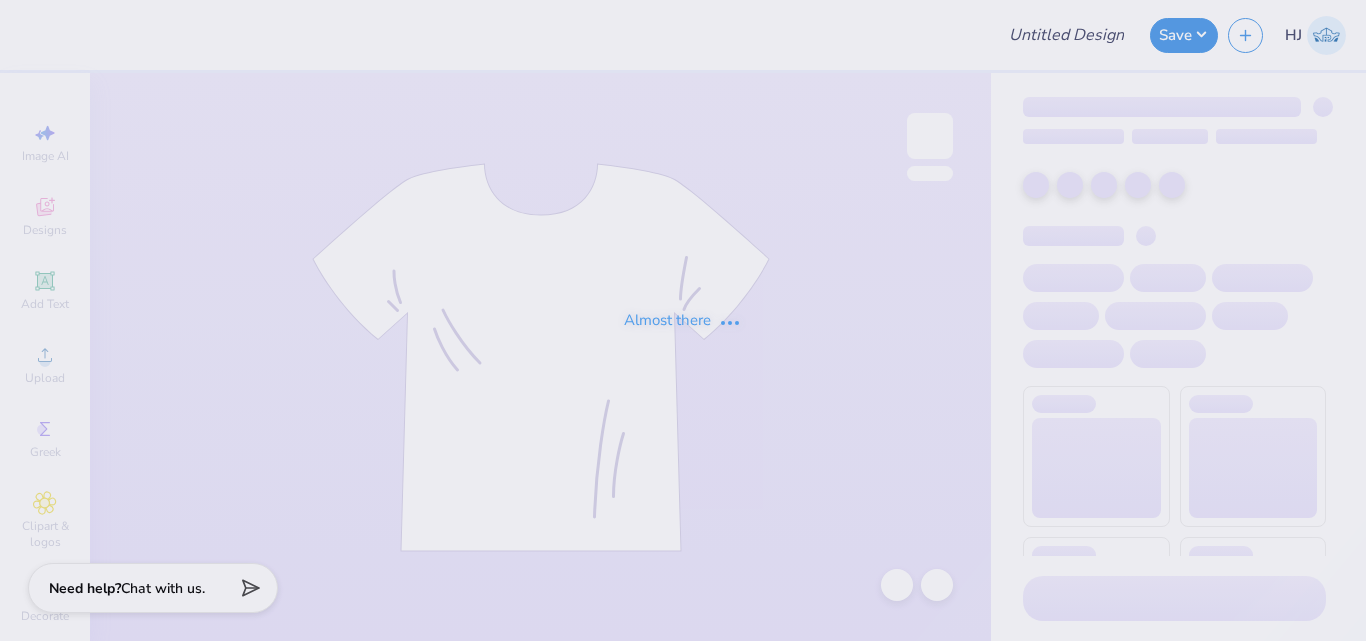 scroll, scrollTop: 0, scrollLeft: 0, axis: both 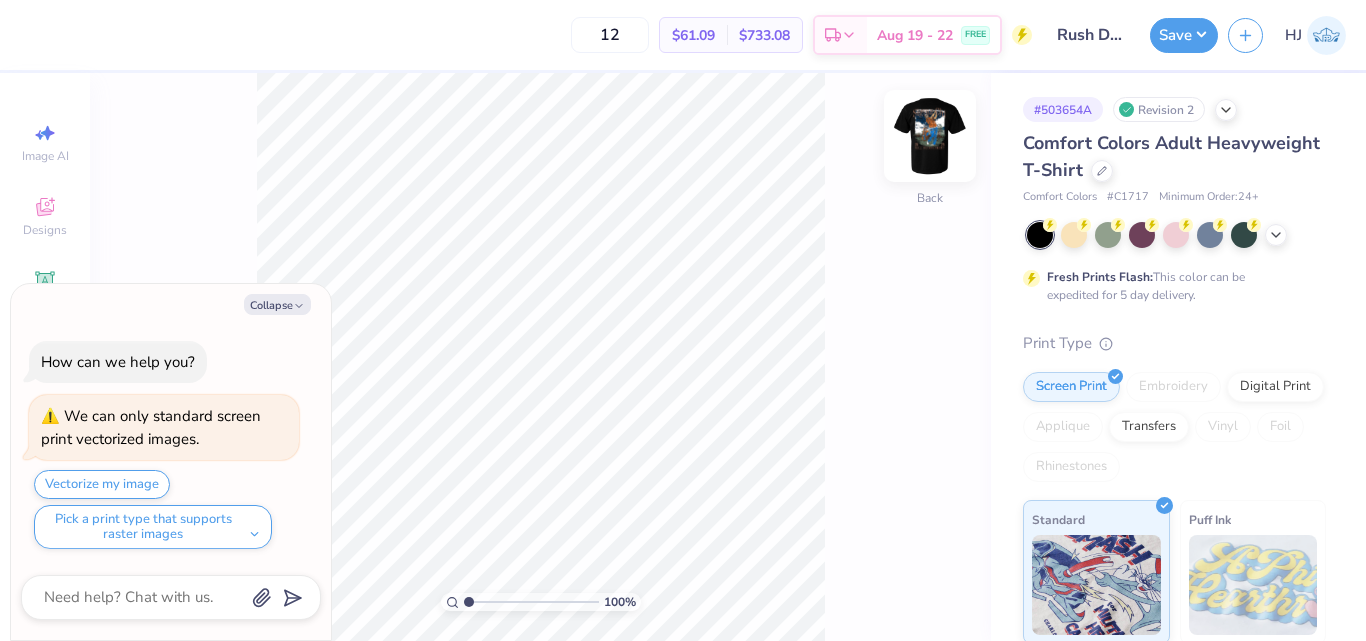 click at bounding box center [930, 136] 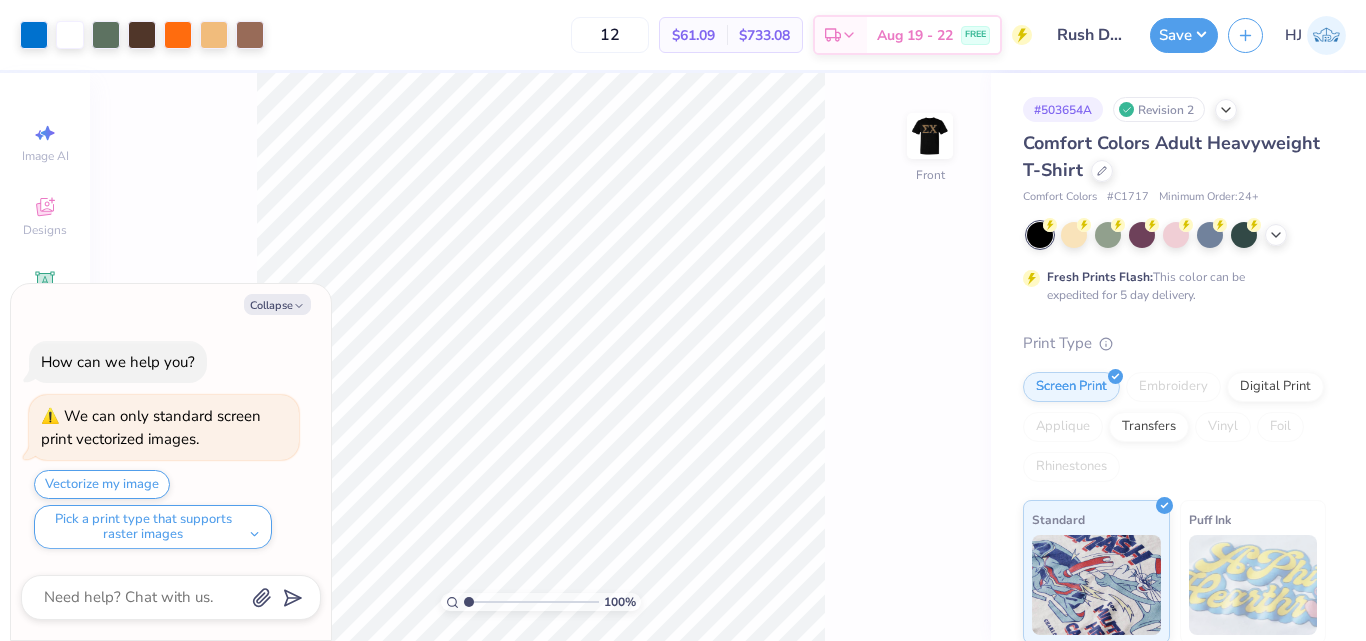 drag, startPoint x: 925, startPoint y: 146, endPoint x: 733, endPoint y: 8, distance: 236.44873 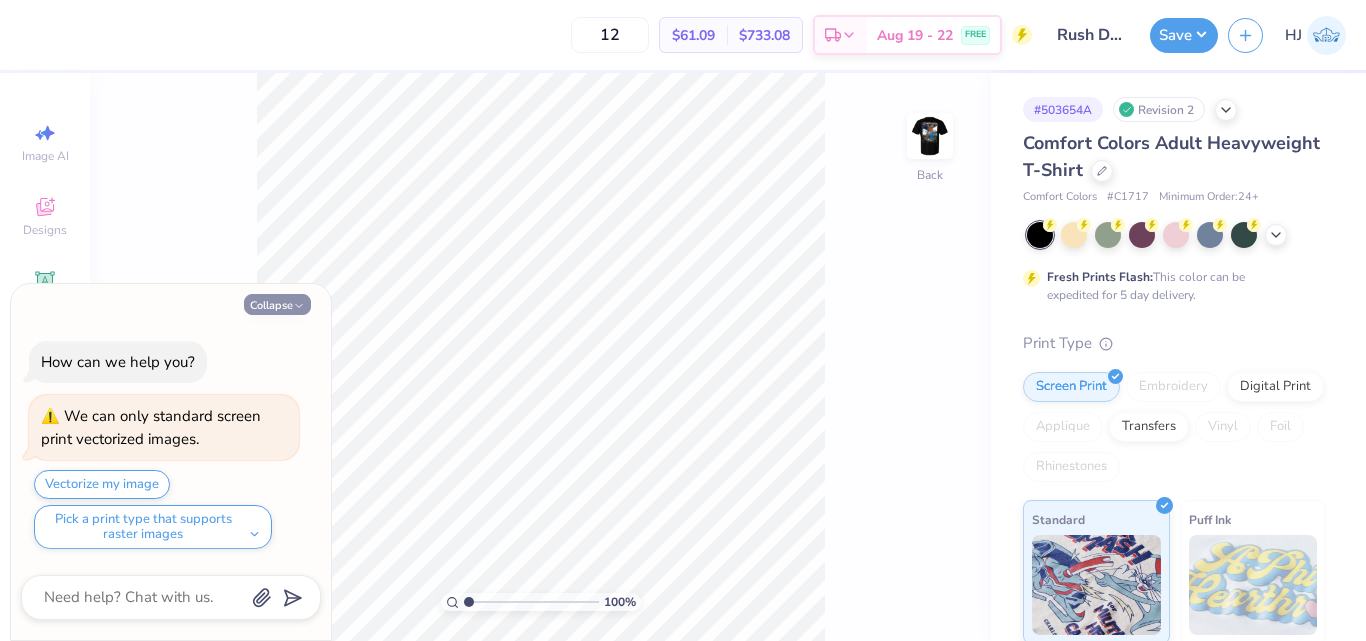 click on "Collapse" at bounding box center (277, 304) 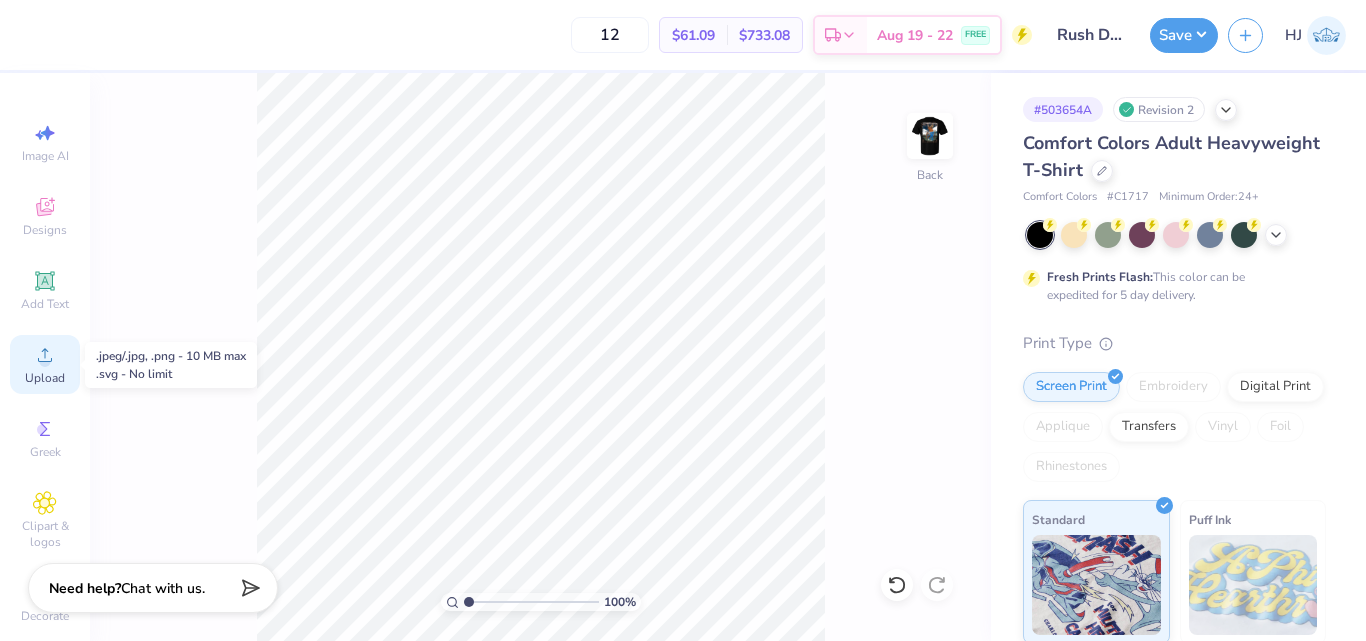 click 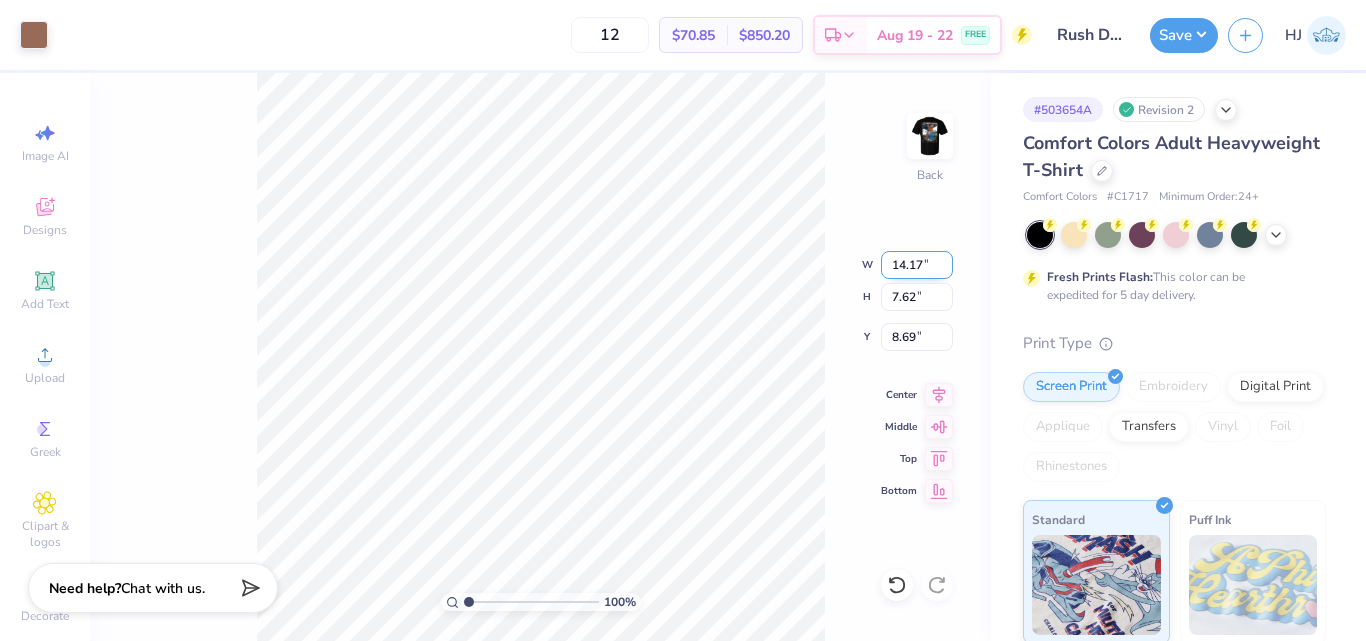 click on "14.17" at bounding box center (917, 265) 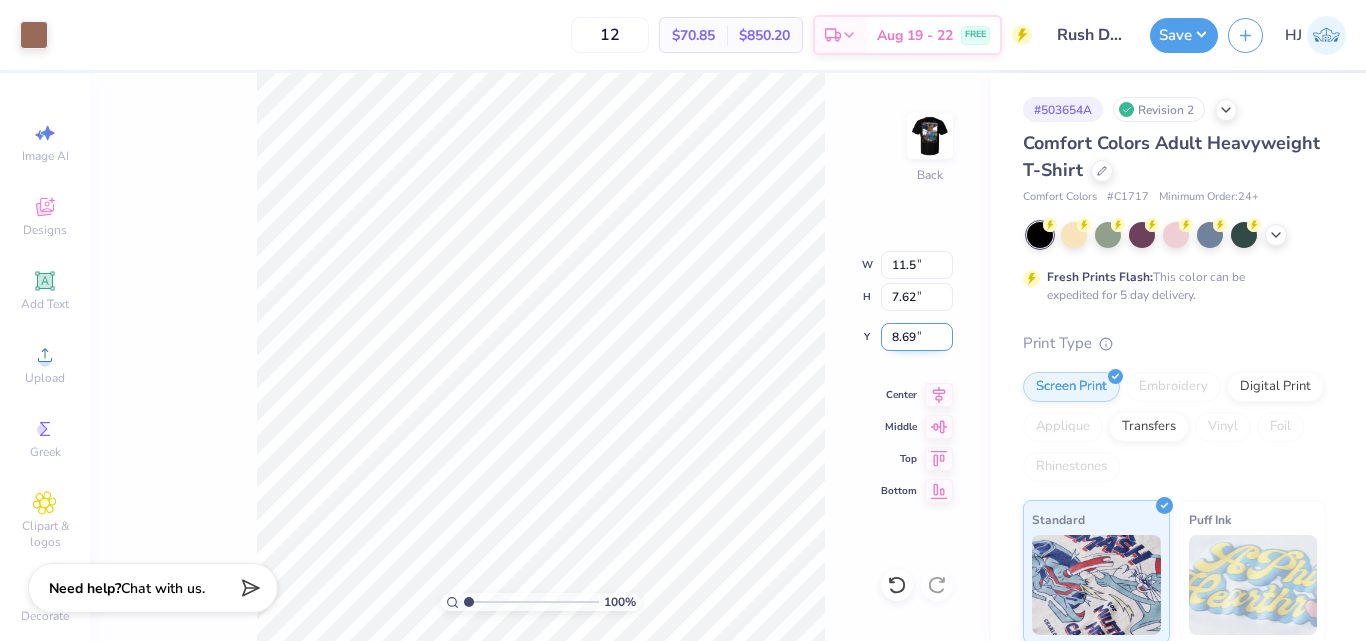 type on "11.50" 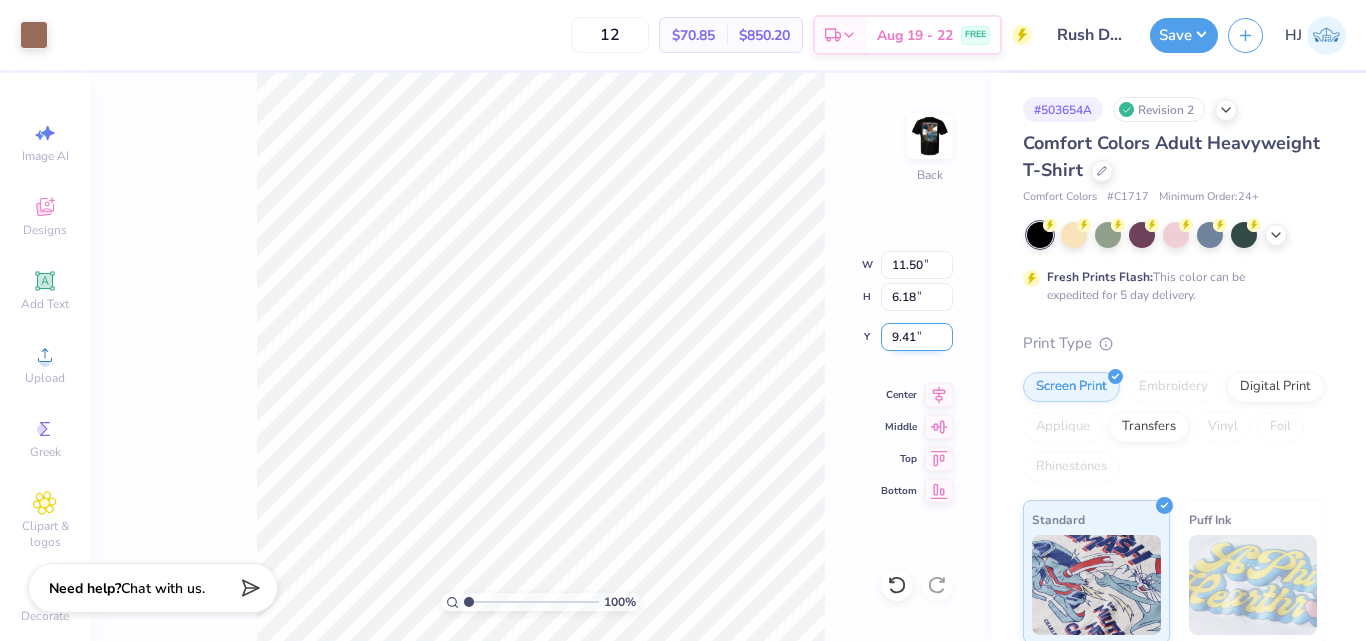 click on "9.41" at bounding box center [917, 337] 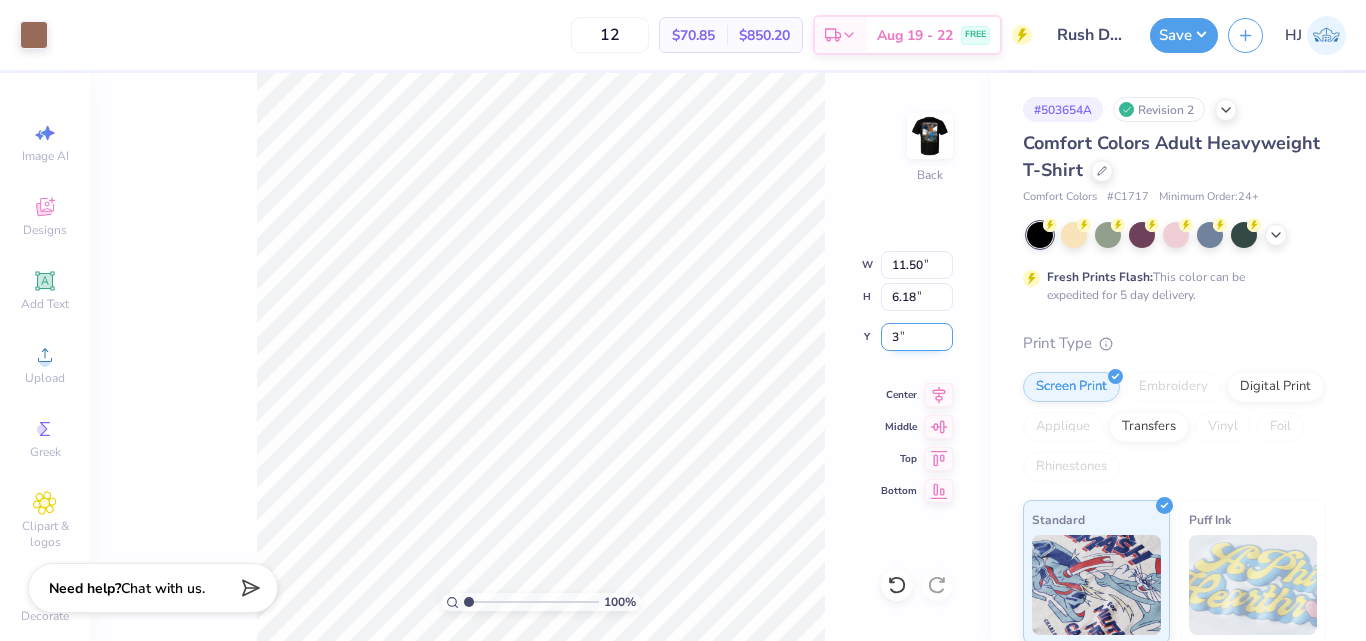 type on "3.00" 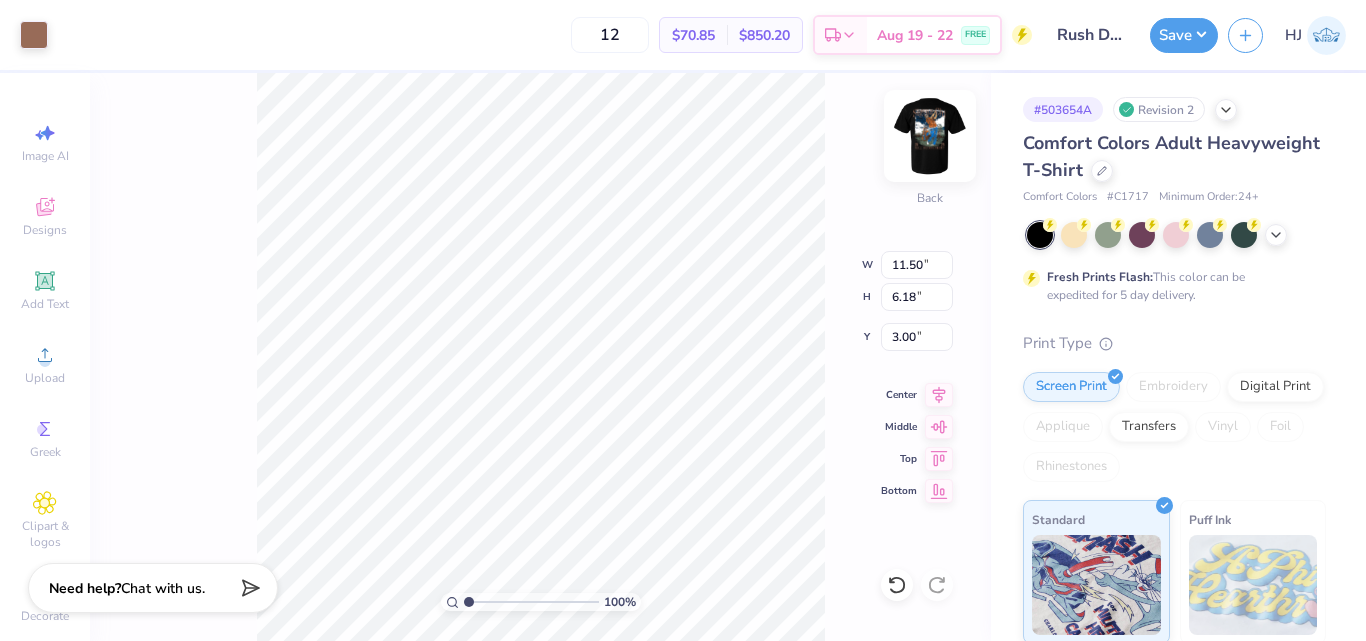 click at bounding box center [930, 136] 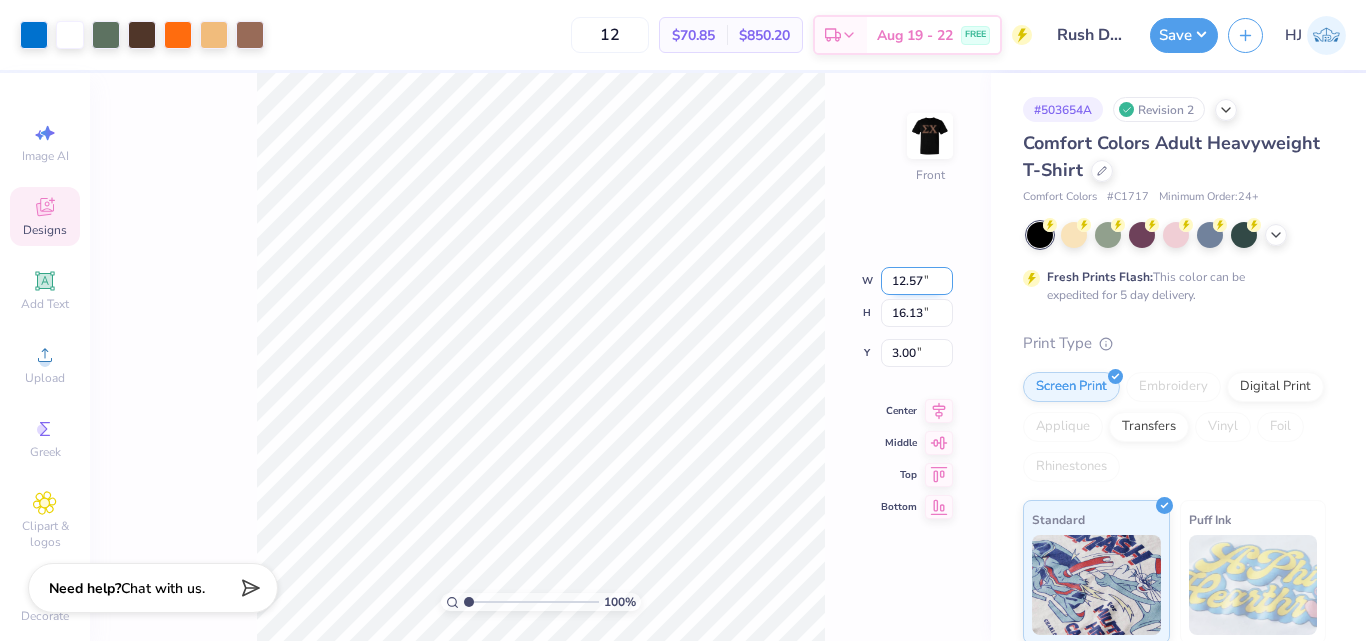 click on "12.57" at bounding box center (917, 281) 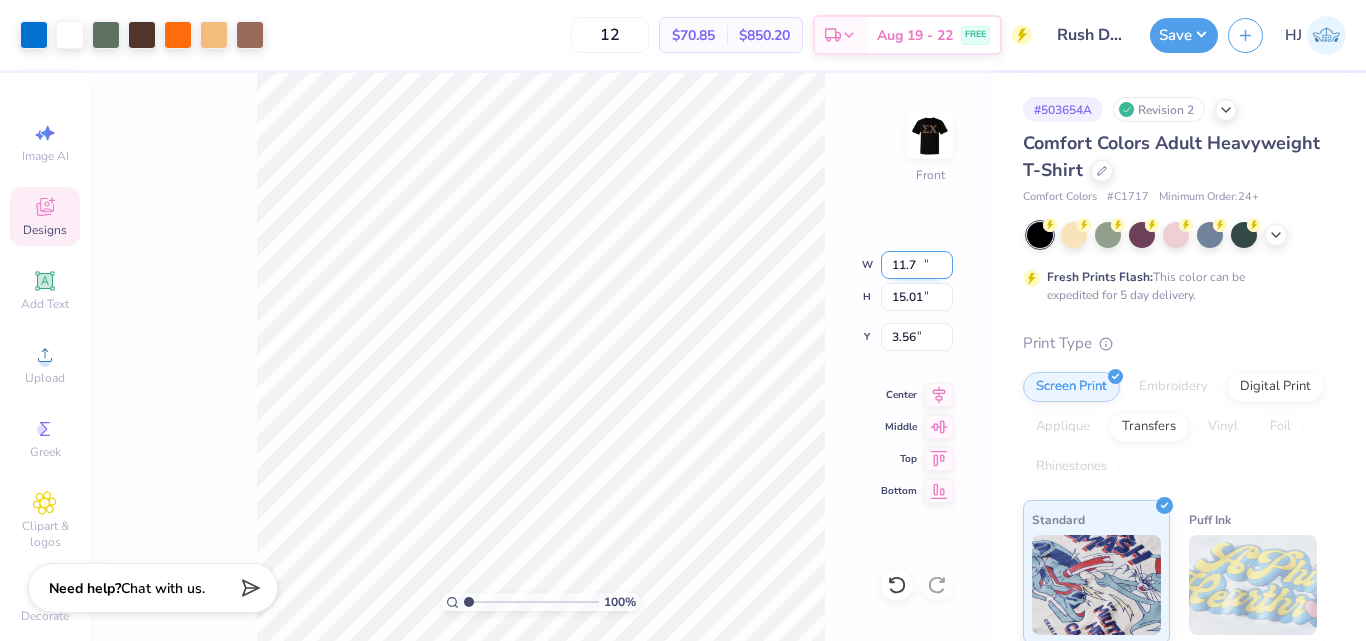 type on "11.70" 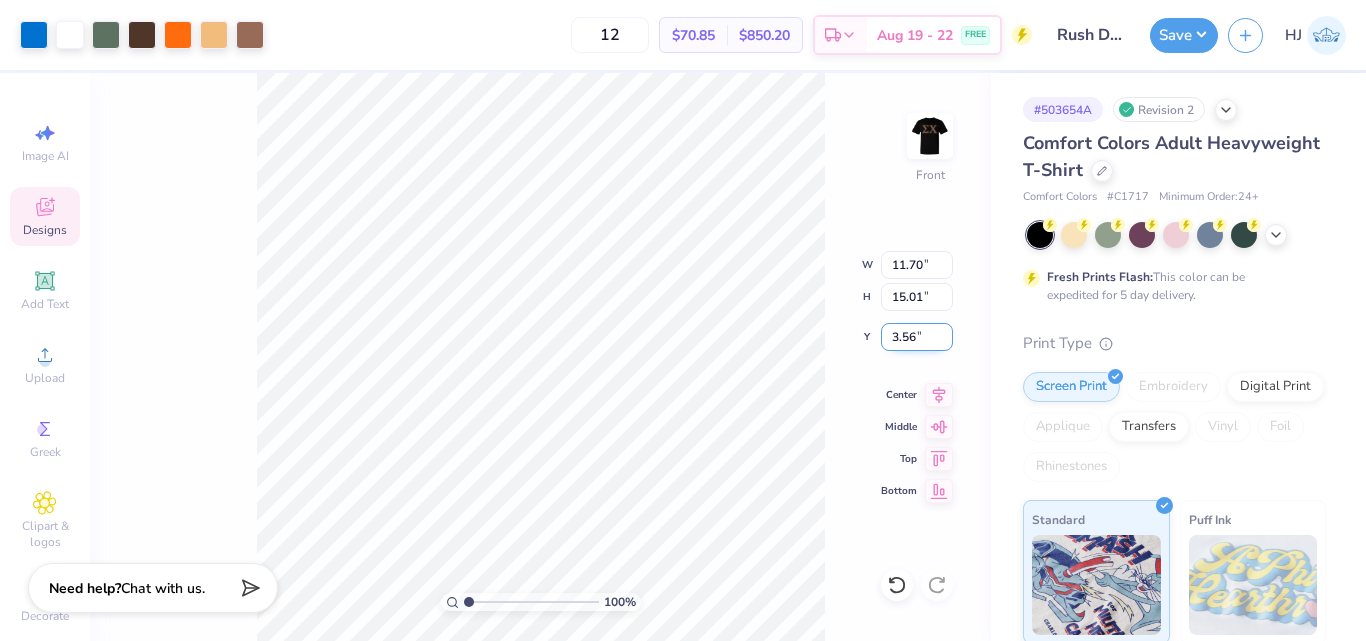 click on "3.56" at bounding box center (917, 337) 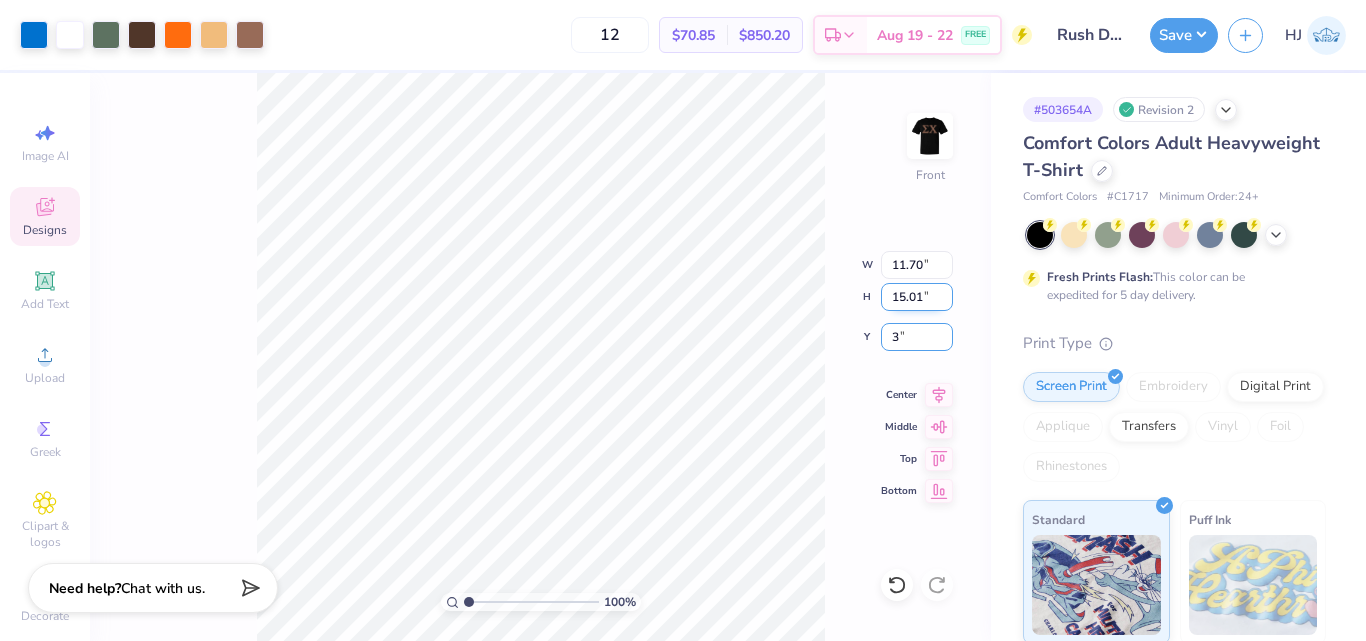 type on "3.00" 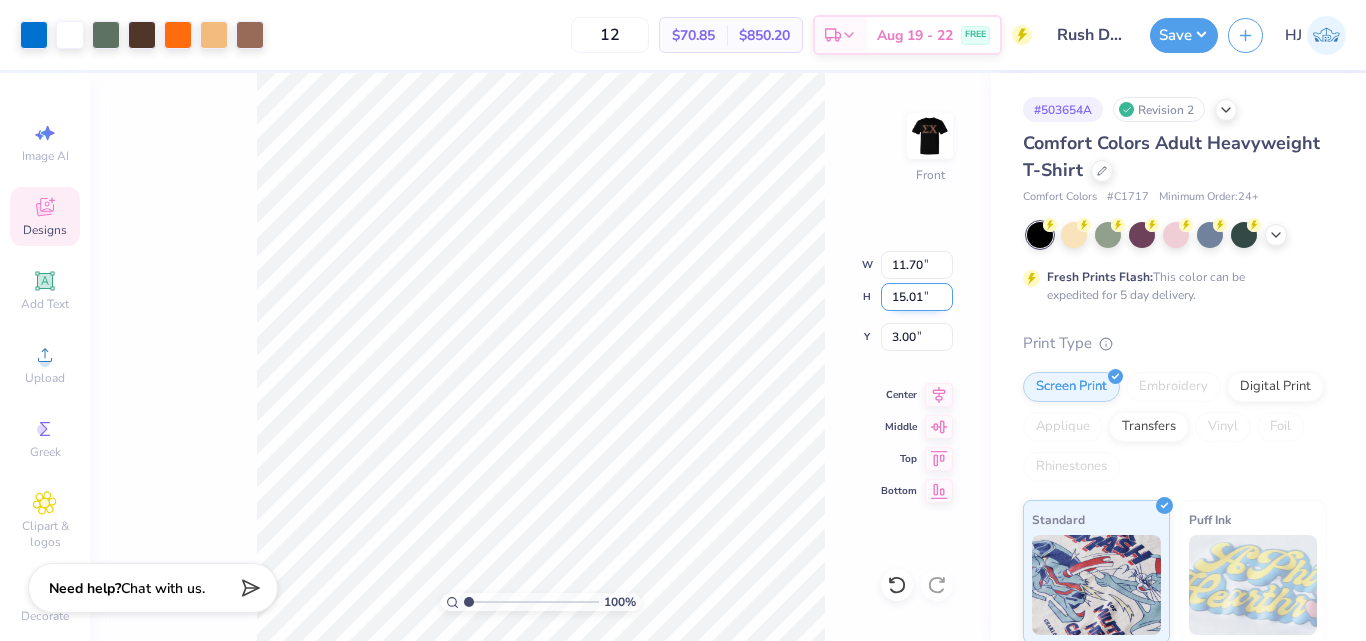 click on "15.01" at bounding box center (917, 297) 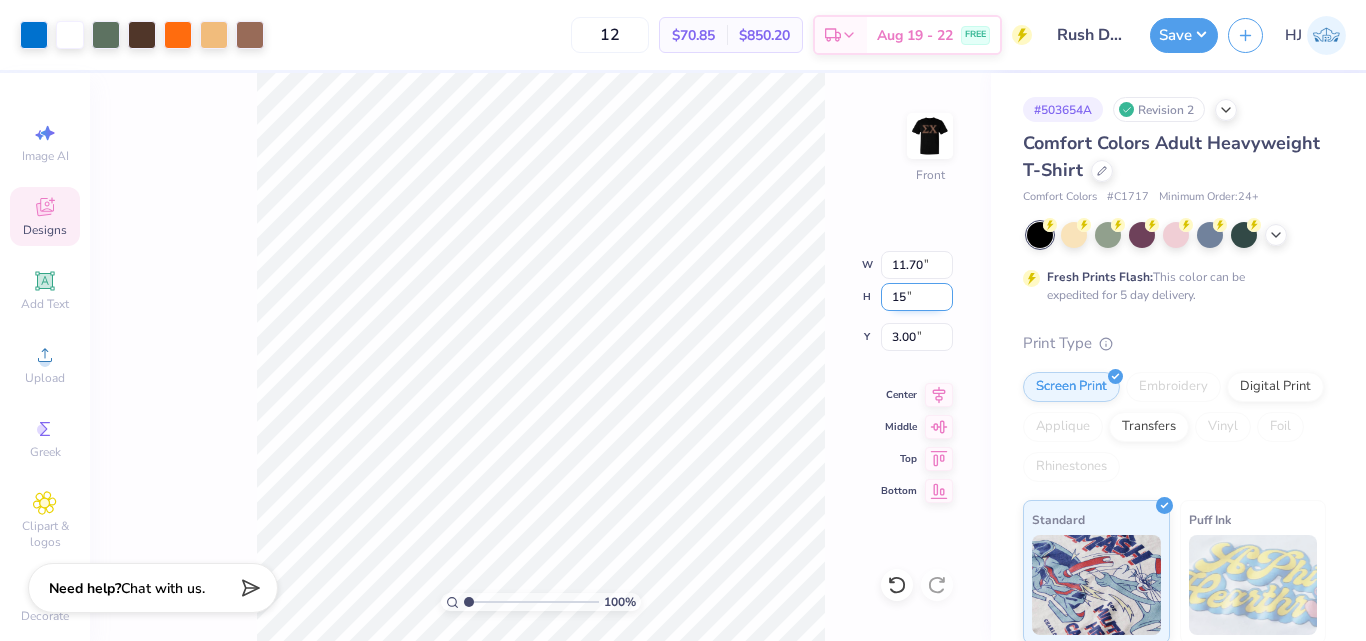 type on "15" 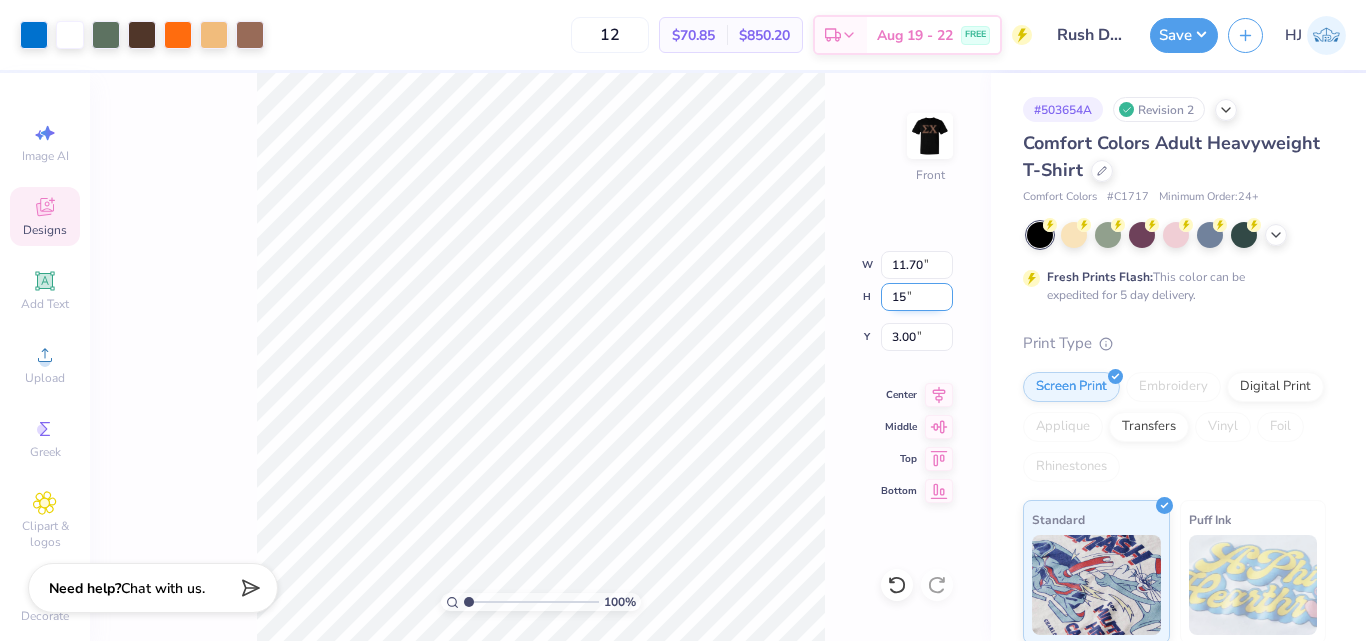 type on "11.69" 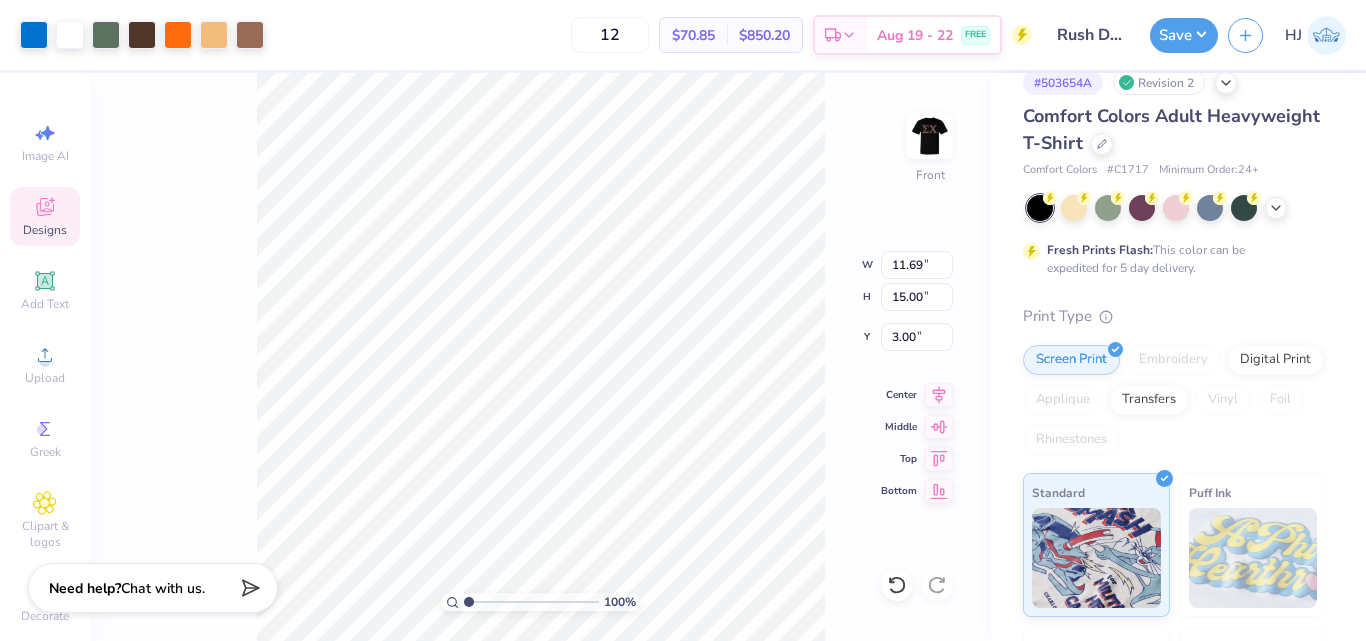 scroll, scrollTop: 40, scrollLeft: 0, axis: vertical 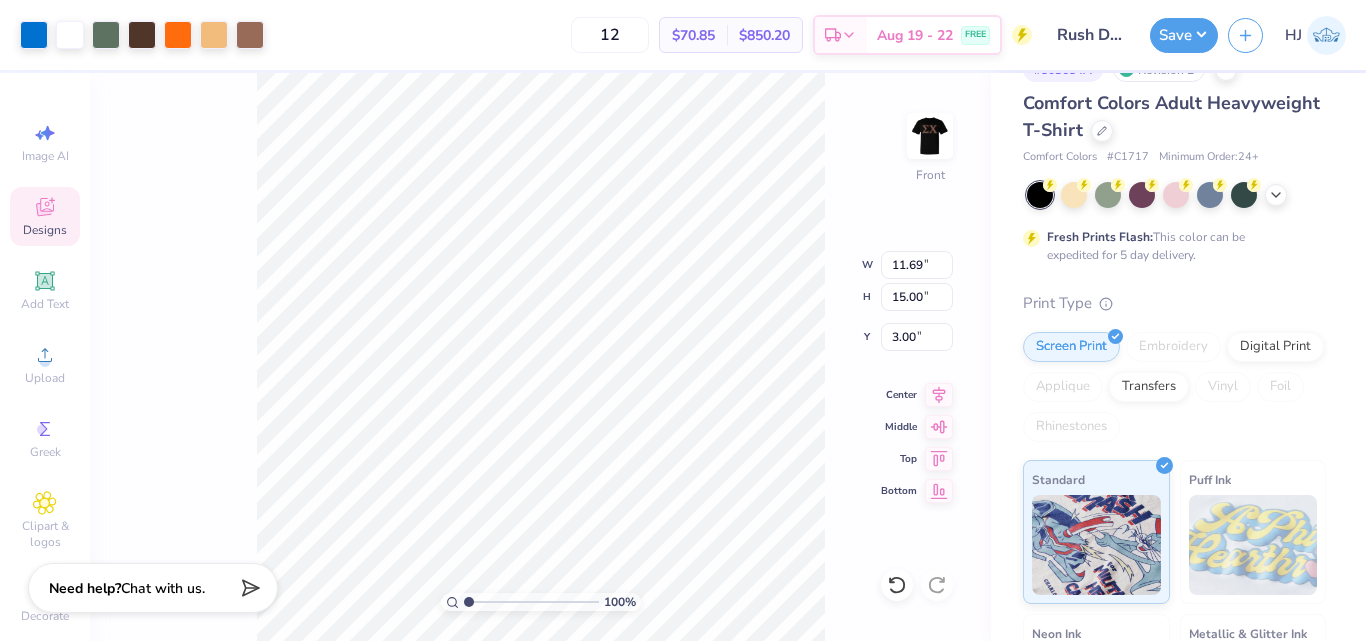 click on "100  % Front W 11.69 11.69 " H 15.00 15.00 " Y 3.00 3.00 " Center Middle Top Bottom" at bounding box center (540, 357) 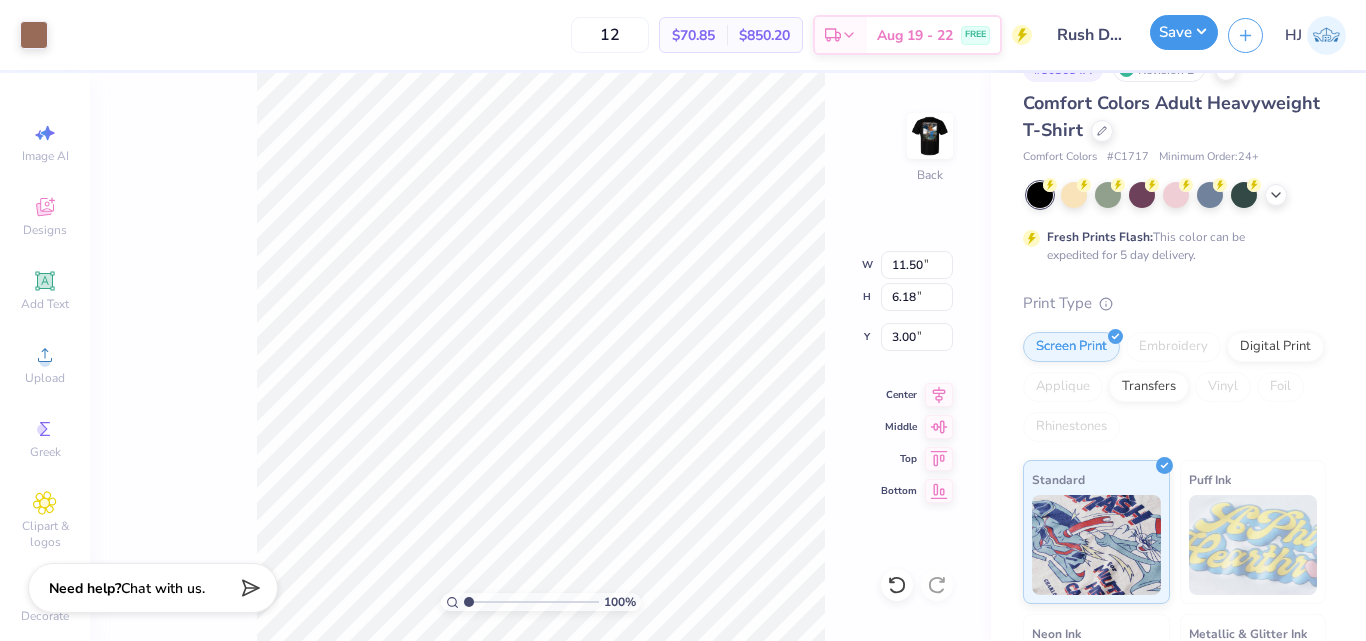 click on "Save" at bounding box center (1184, 32) 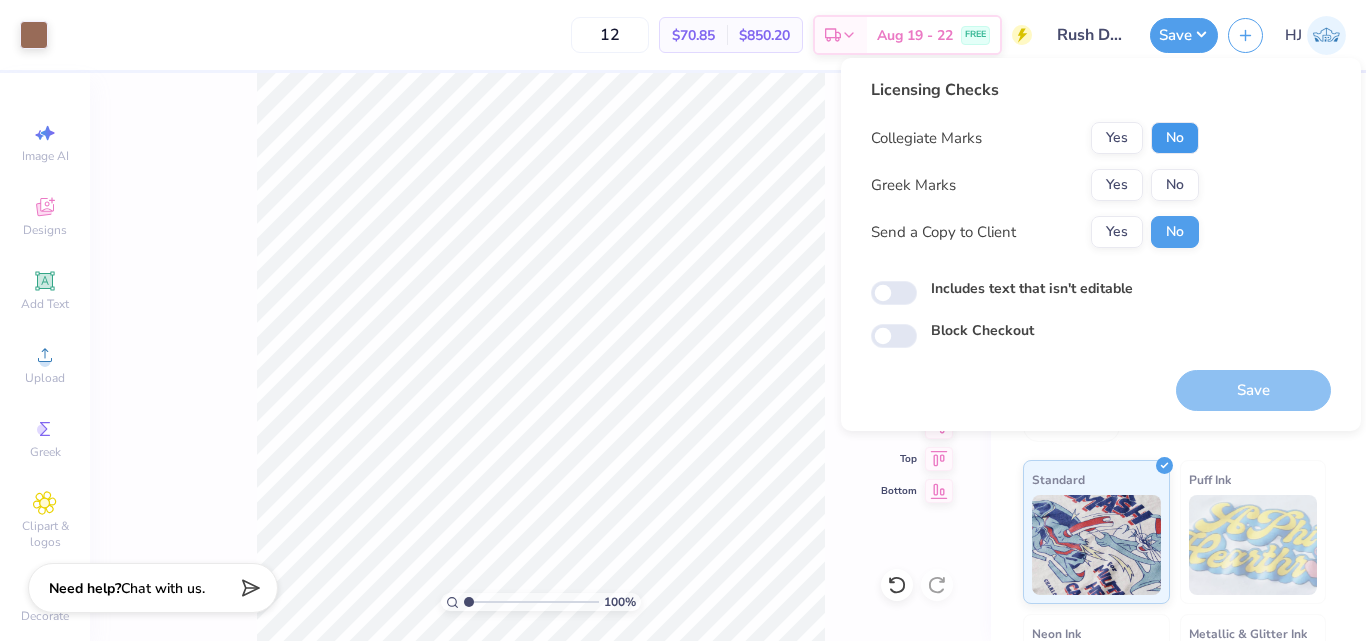 click on "No" at bounding box center [1175, 138] 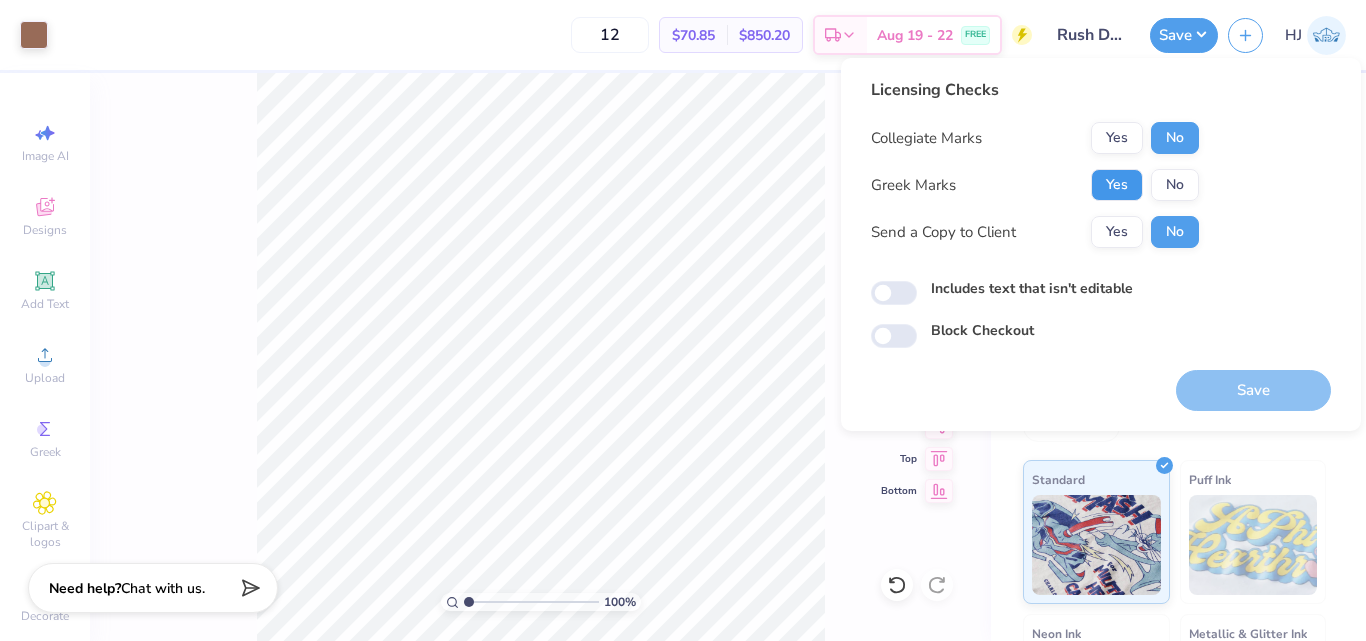 click on "Yes" at bounding box center (1117, 185) 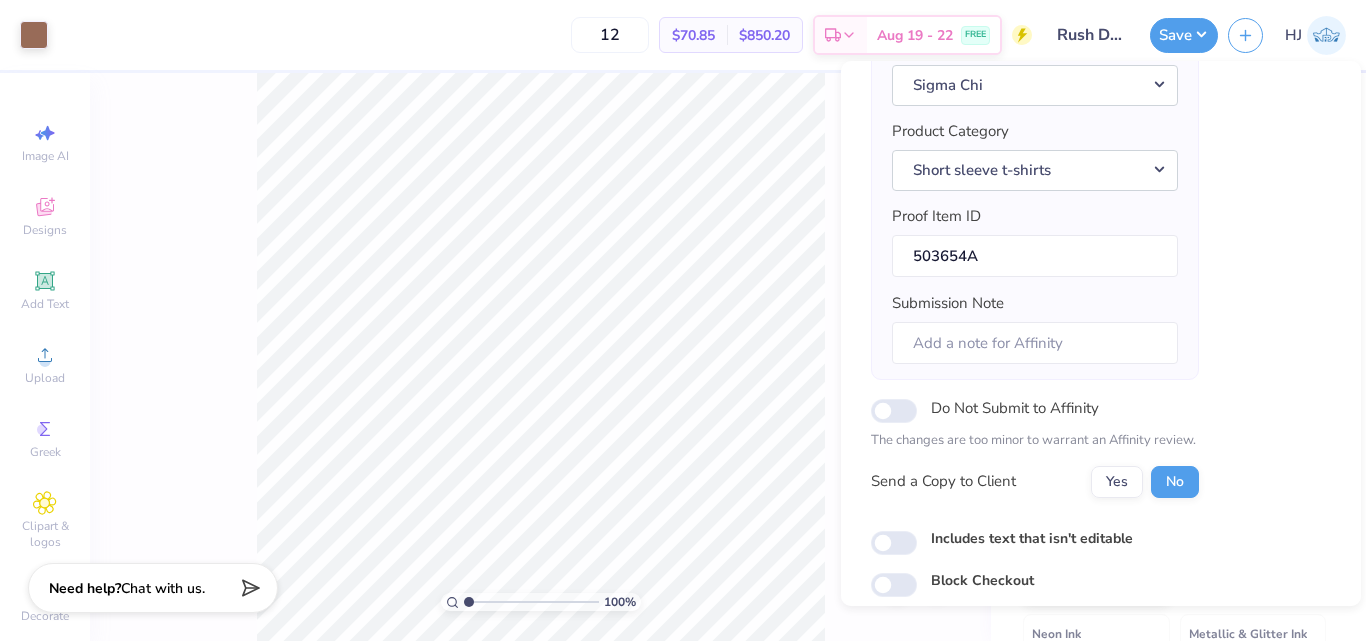 scroll, scrollTop: 274, scrollLeft: 0, axis: vertical 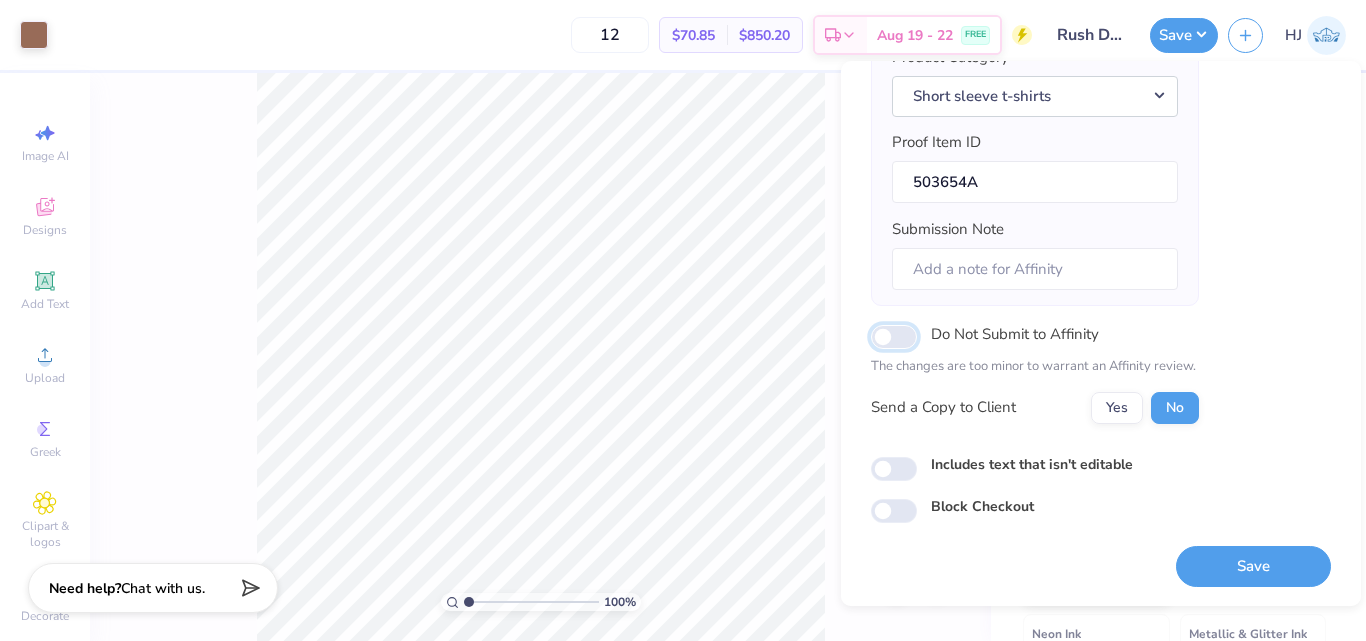 click on "Do Not Submit to Affinity" at bounding box center (894, 337) 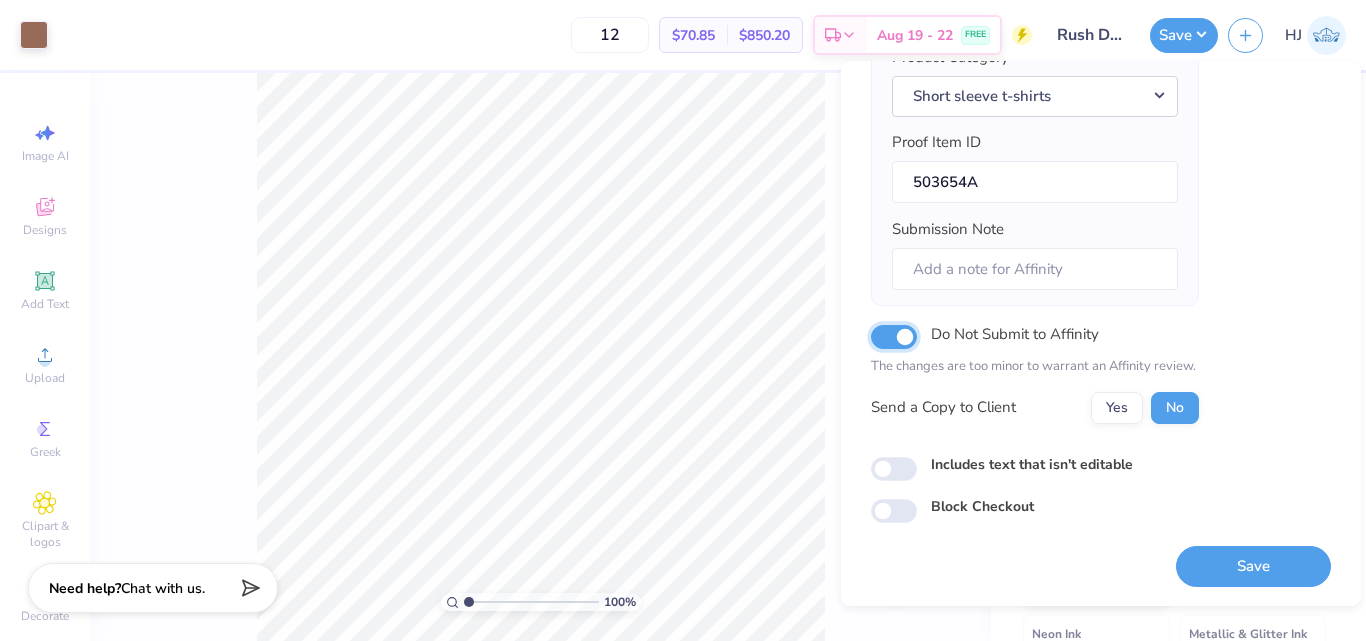 scroll, scrollTop: 0, scrollLeft: 0, axis: both 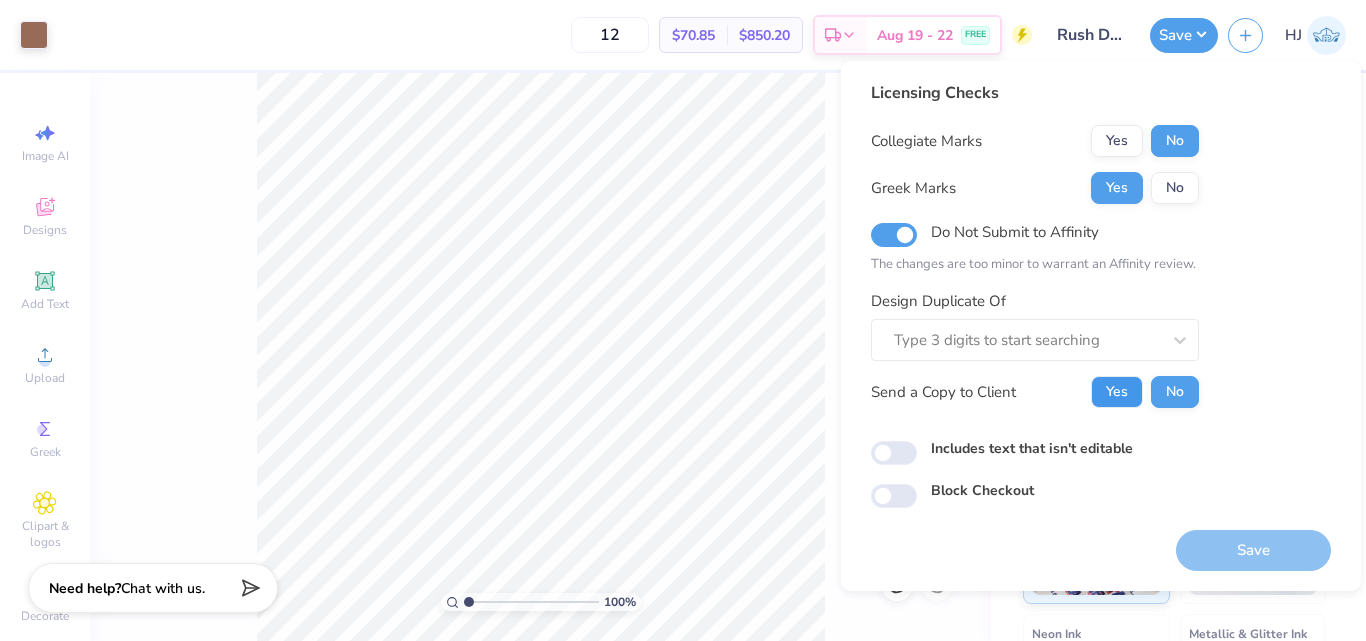 click on "Yes" at bounding box center [1117, 392] 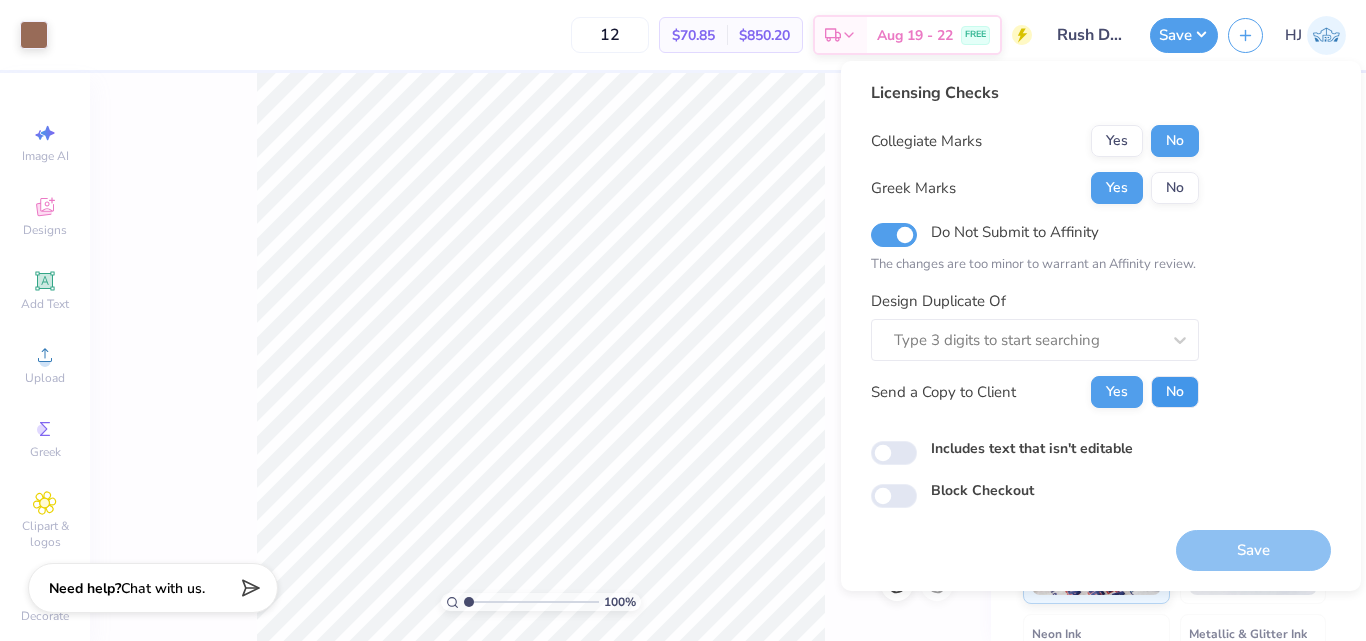click on "No" at bounding box center [1175, 392] 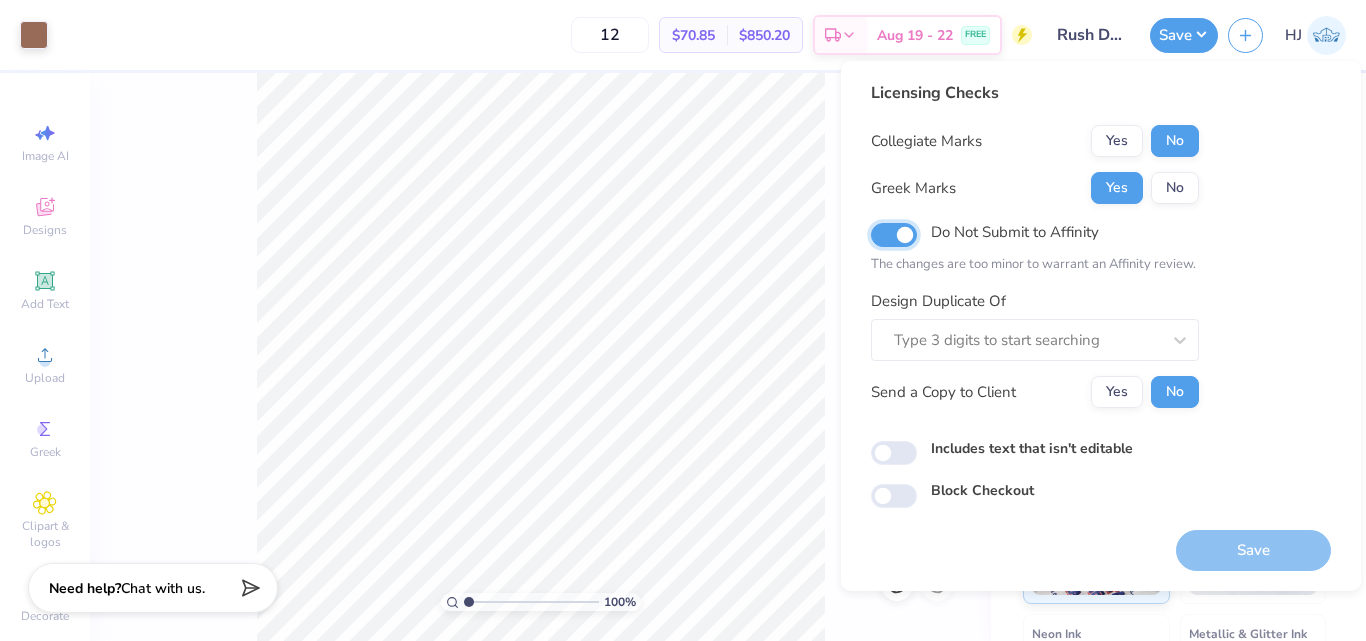 click on "Do Not Submit to Affinity" at bounding box center [894, 235] 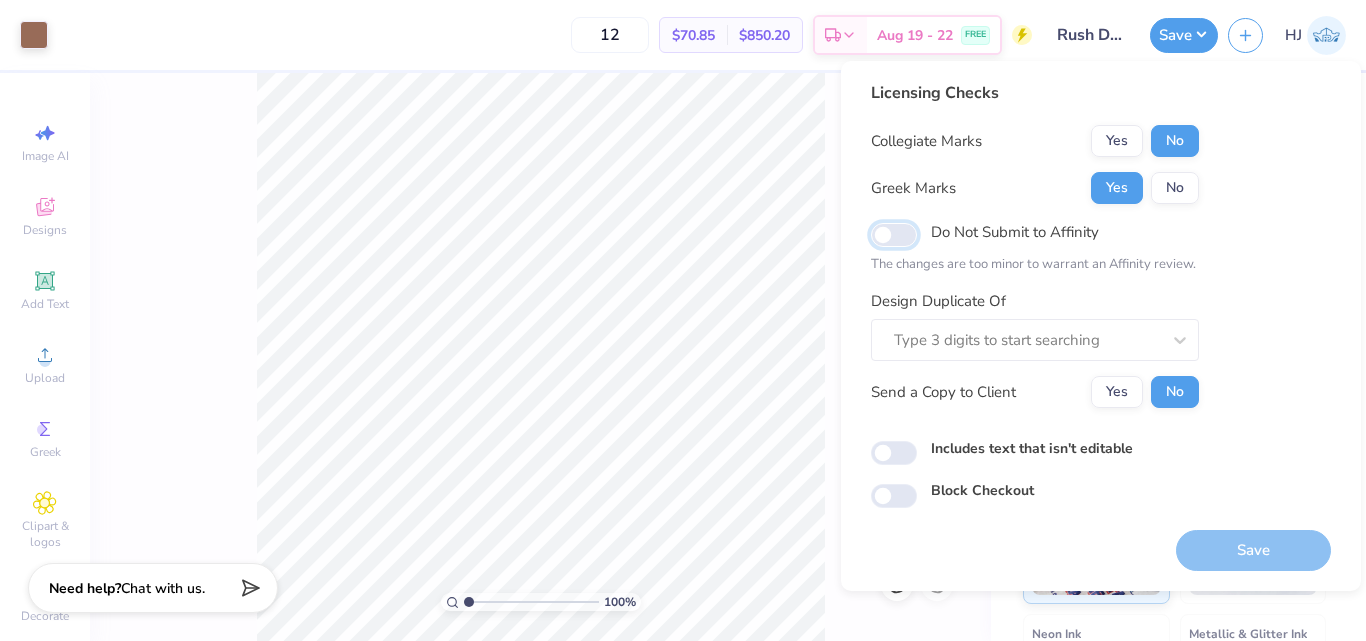 checkbox on "false" 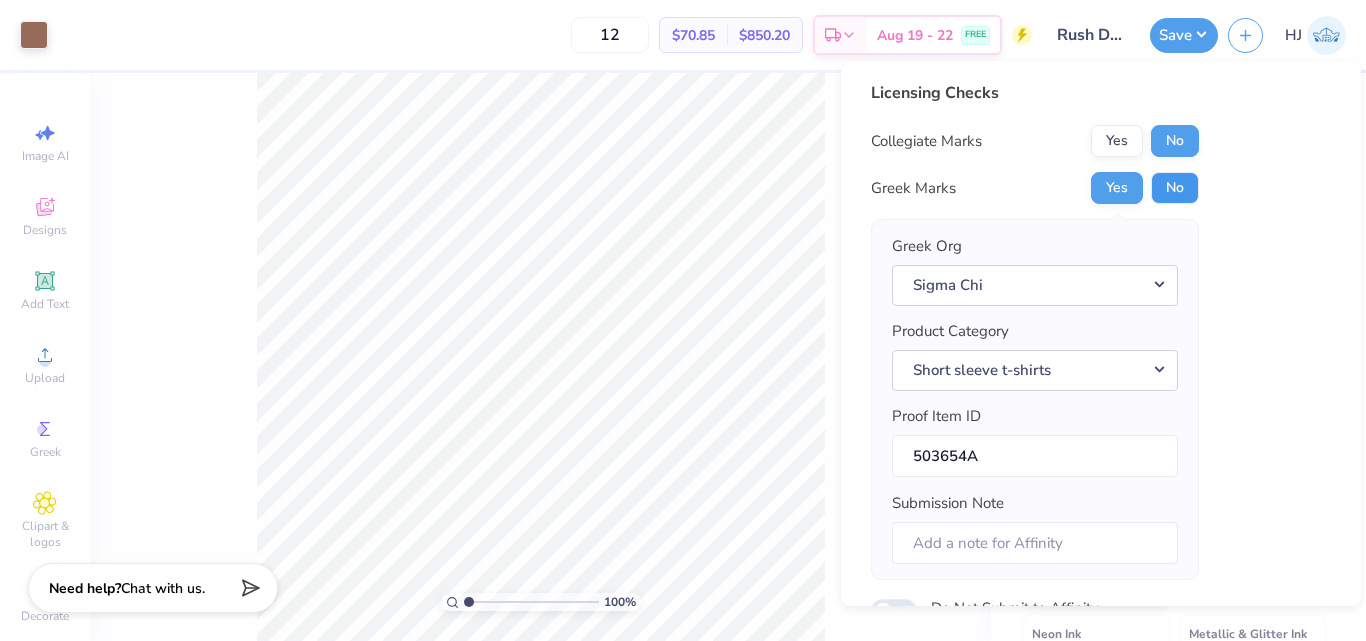 click on "No" at bounding box center [1175, 188] 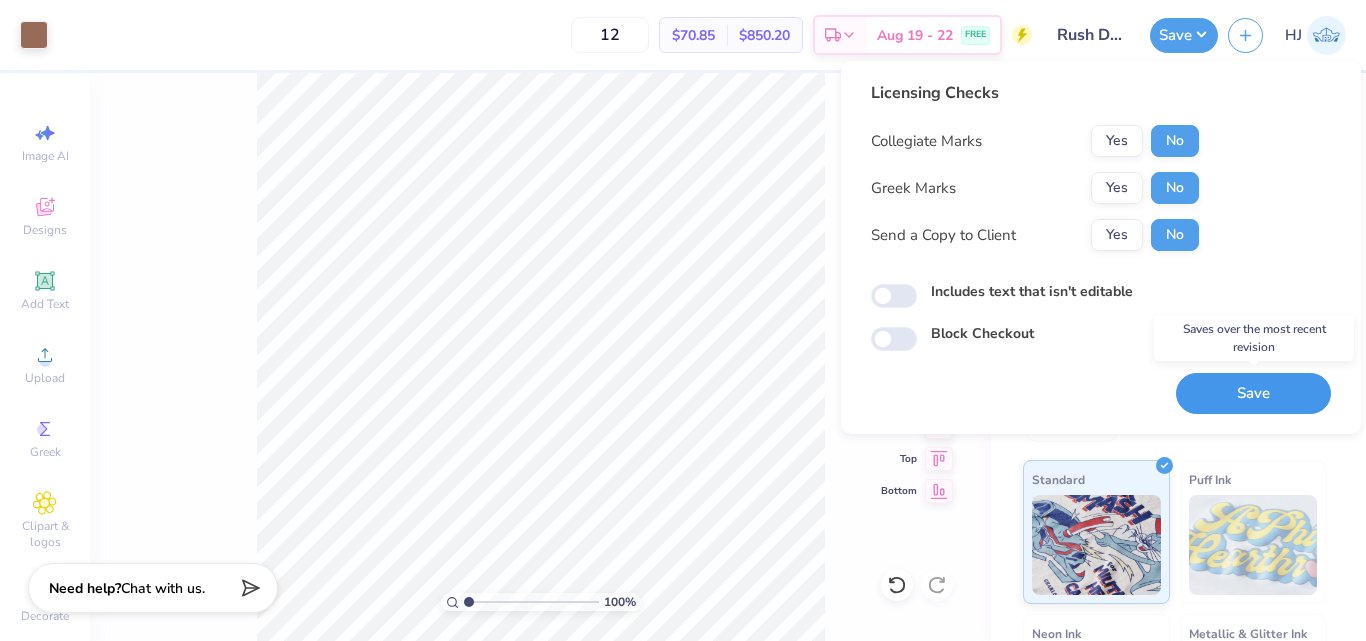 click on "Save" at bounding box center (1253, 393) 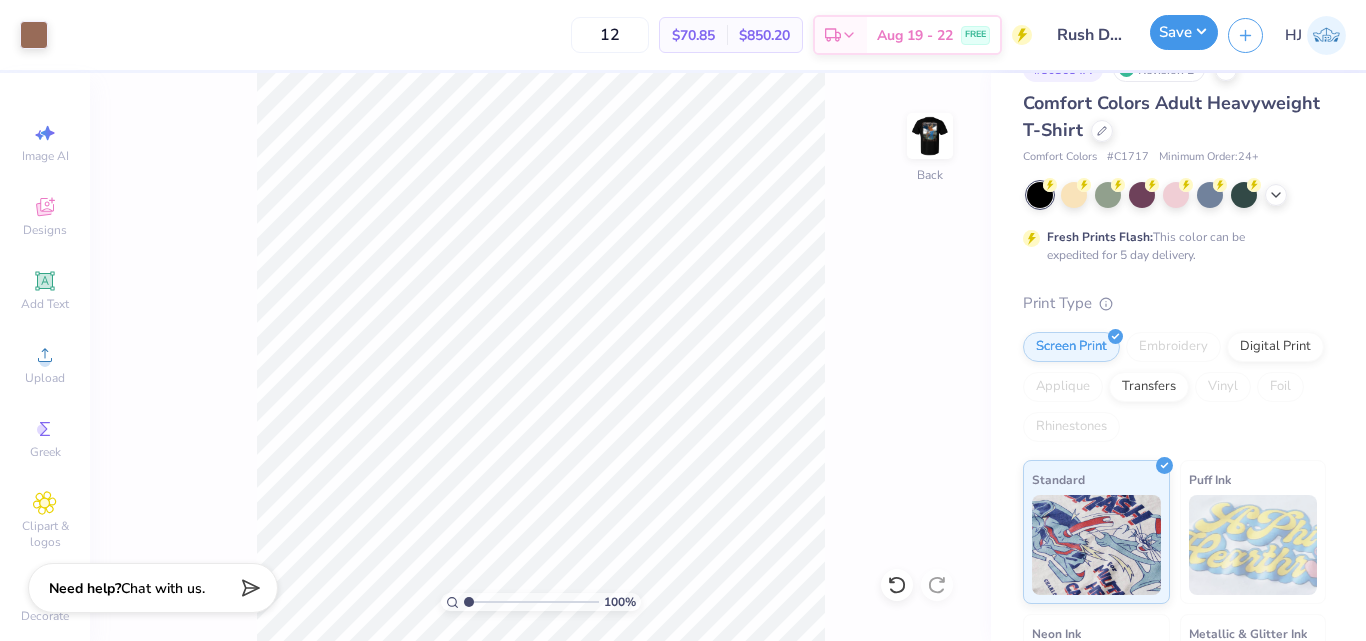 click on "Save" at bounding box center (1184, 32) 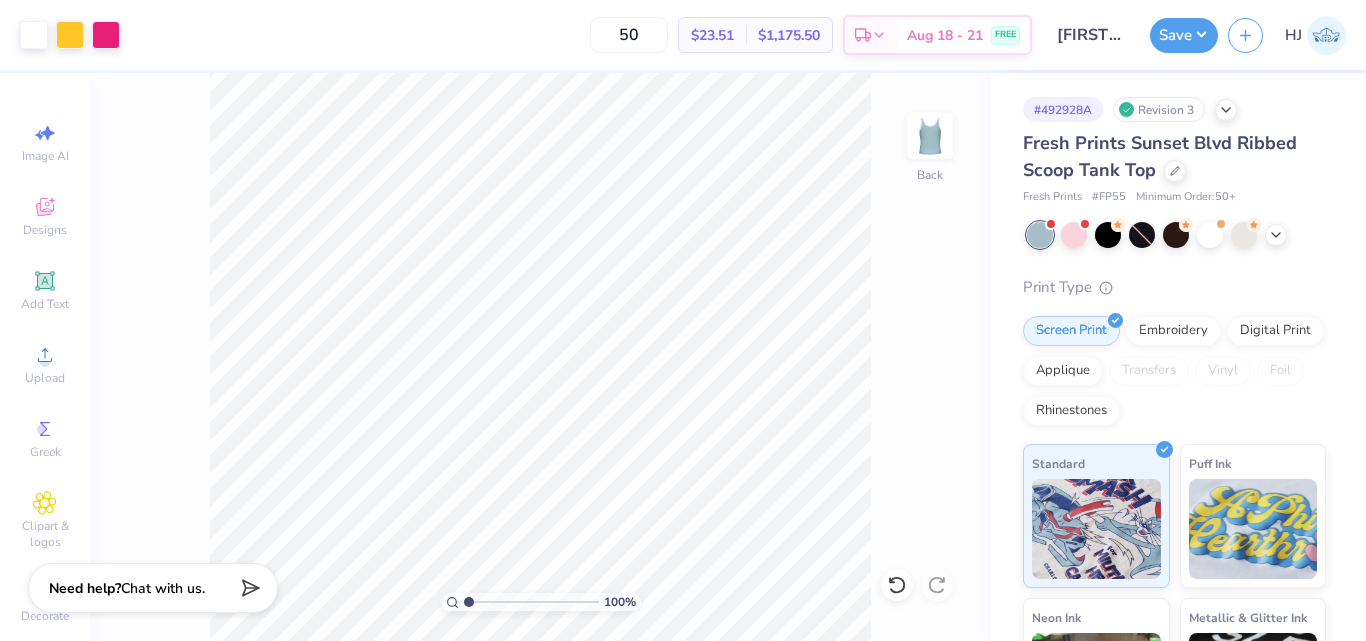 scroll, scrollTop: 0, scrollLeft: 0, axis: both 